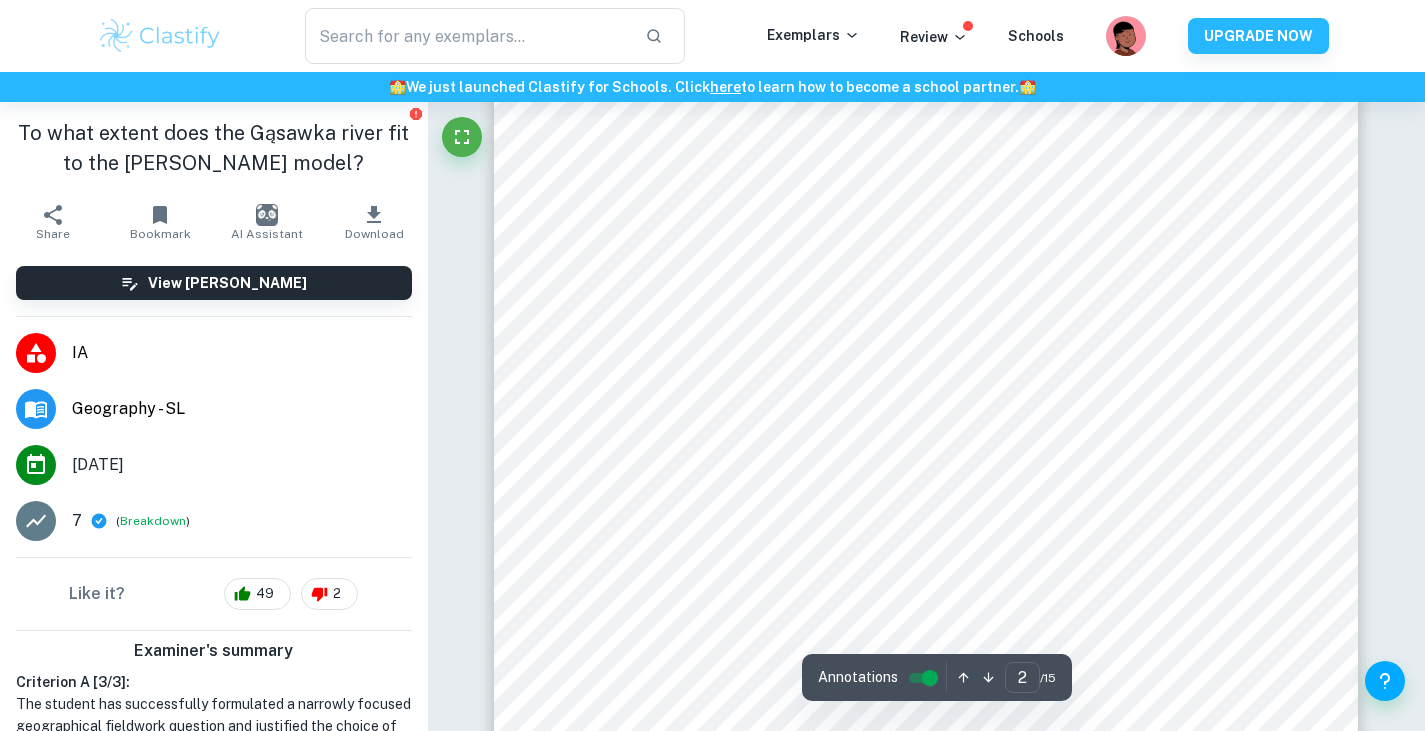 scroll, scrollTop: 2000, scrollLeft: 0, axis: vertical 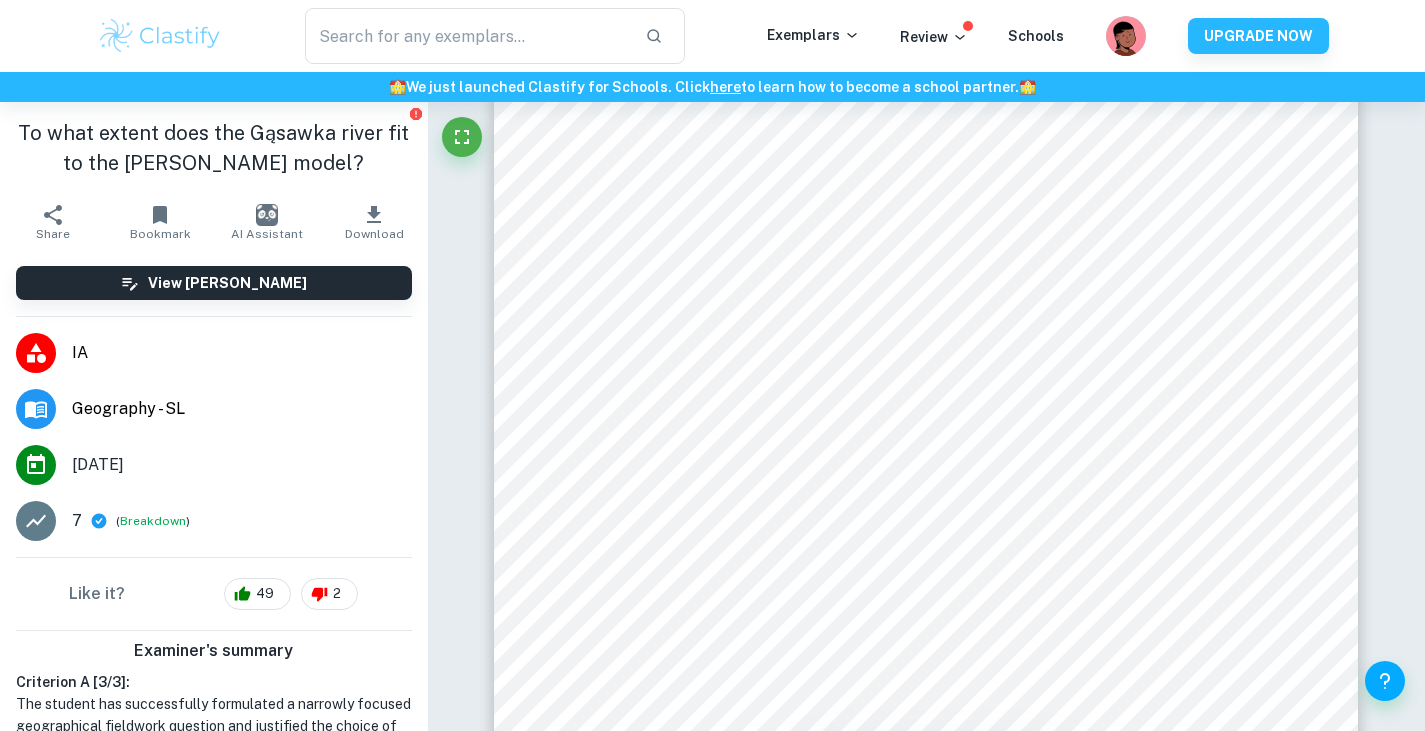click 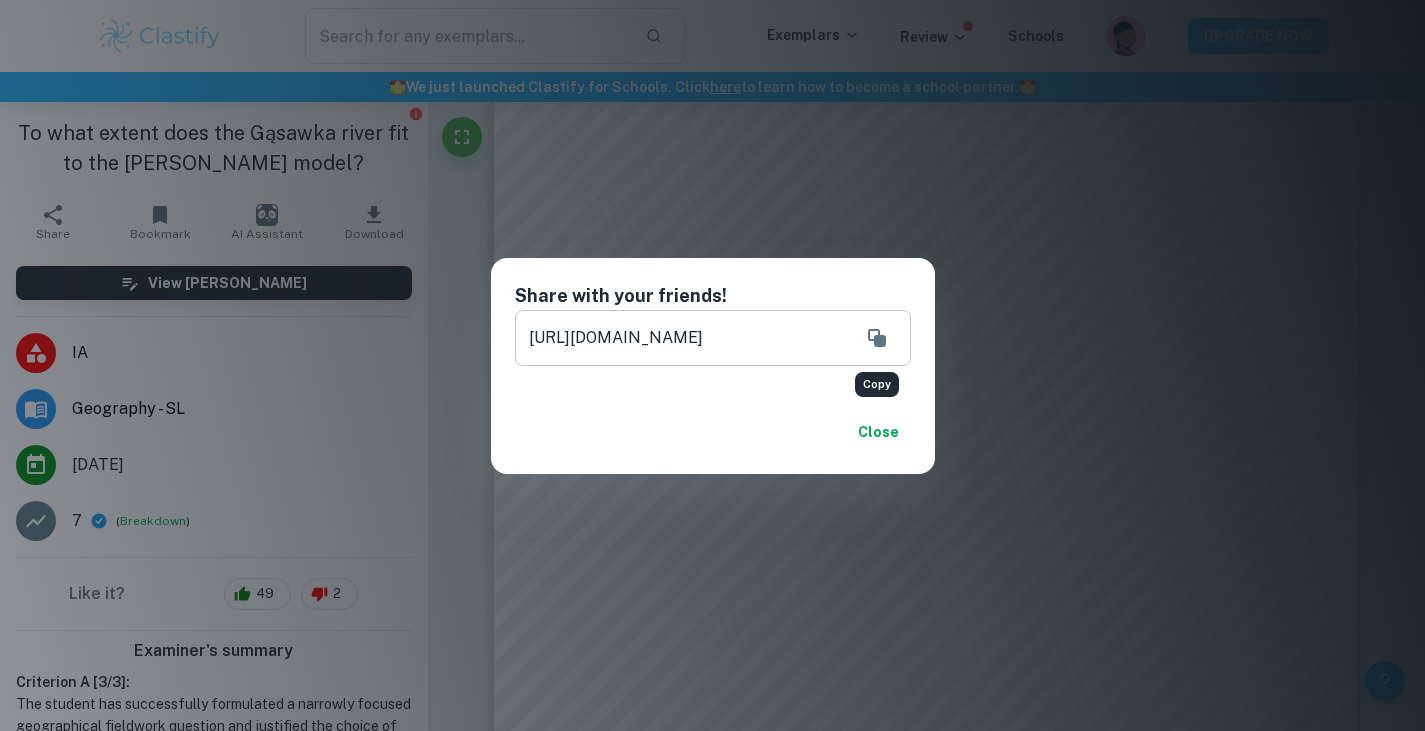 click 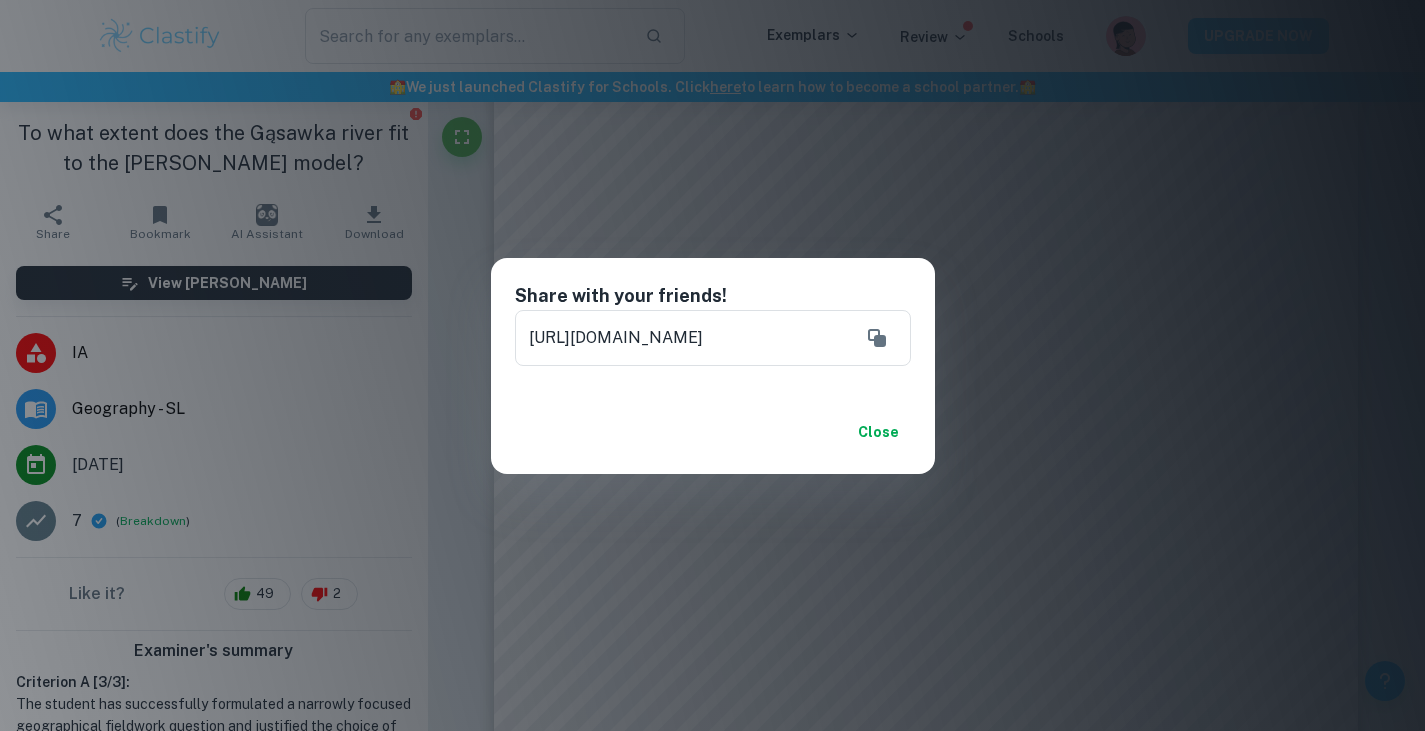 click on "Share with your friends! https://www.clastify.com/ia/geography/637403074720230013445e15?ref=671913753c88eb27660a0116 ​ Close" at bounding box center [712, 365] 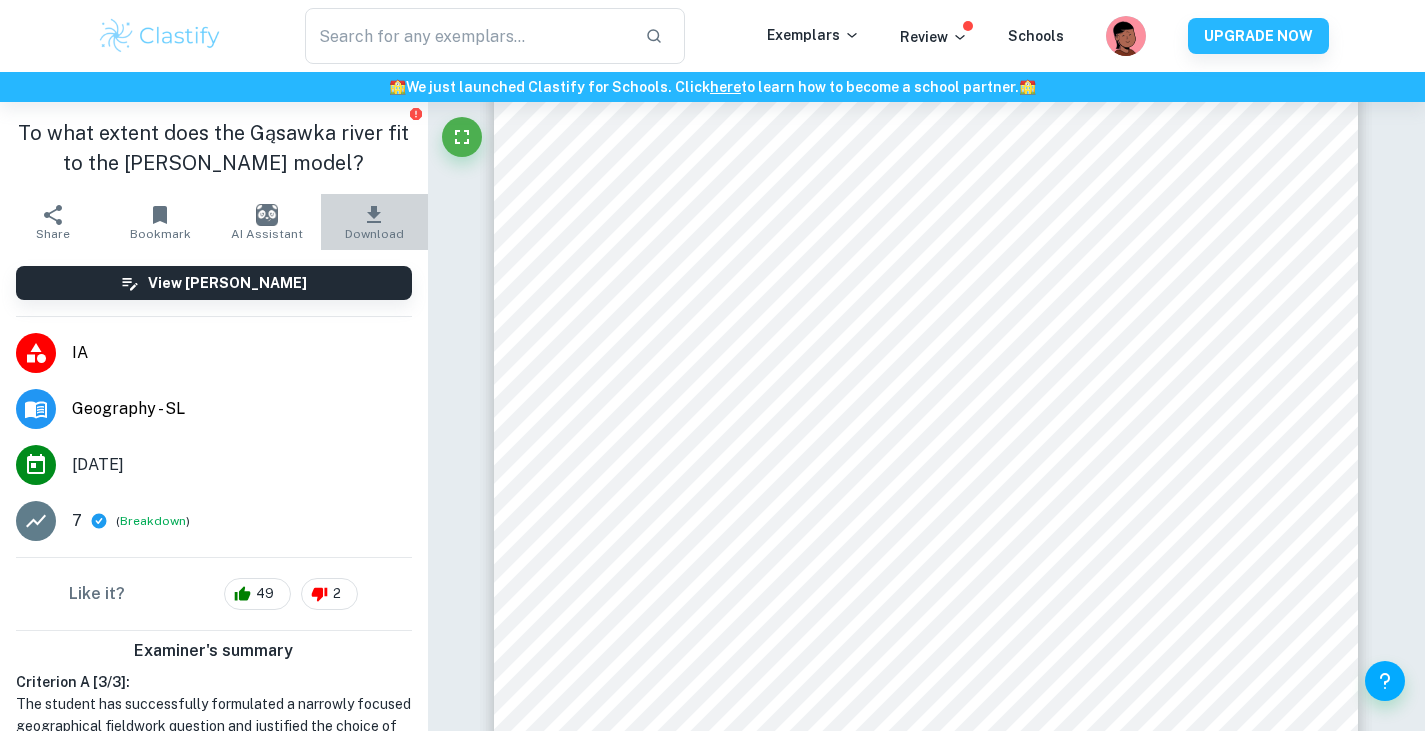 click 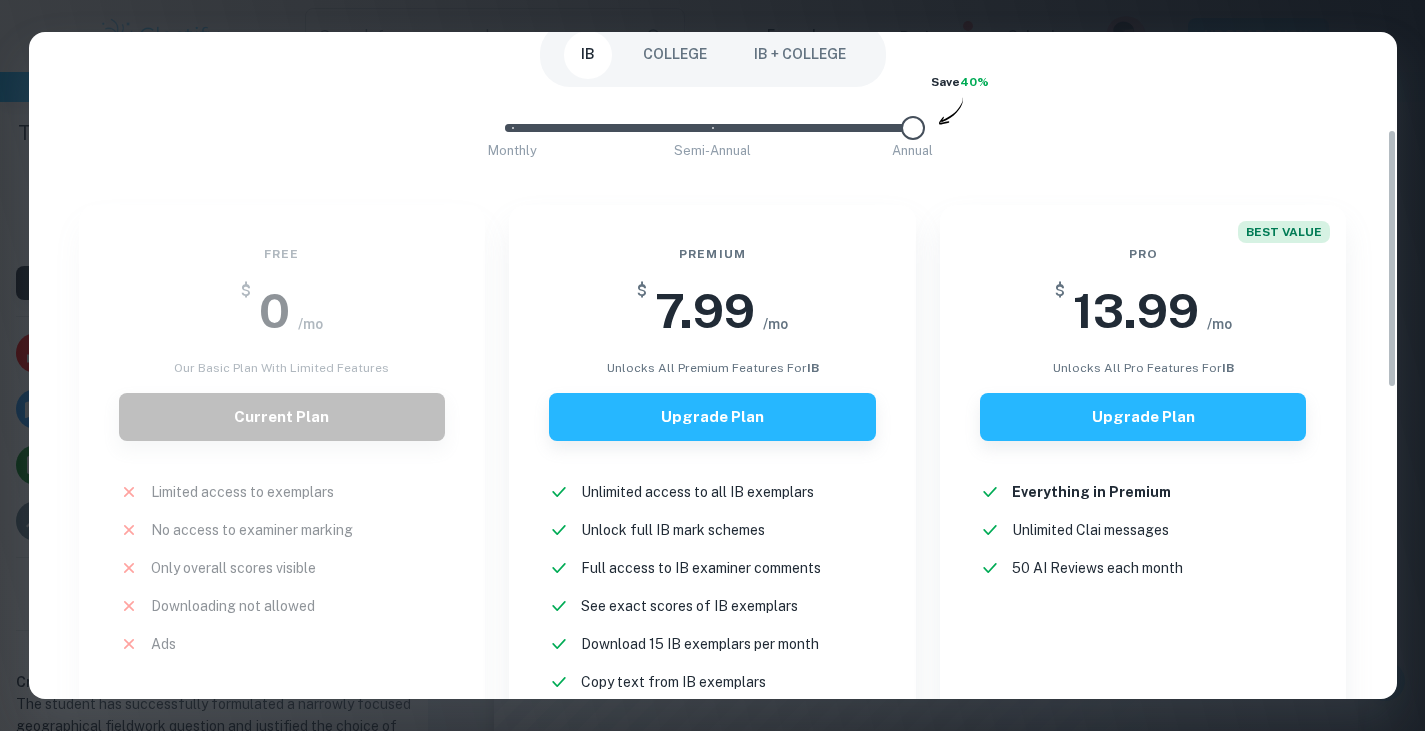 scroll, scrollTop: 250, scrollLeft: 0, axis: vertical 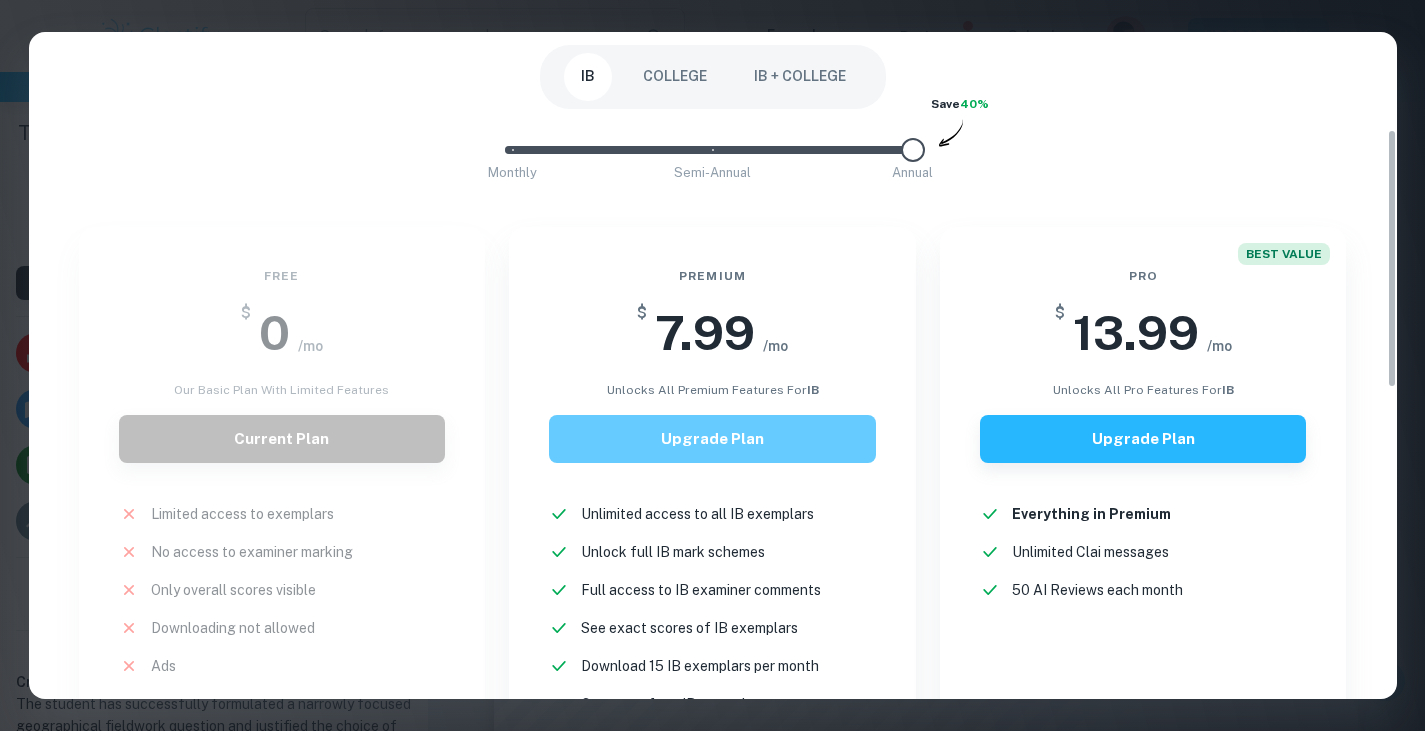 click on "Upgrade Plan" at bounding box center (712, 439) 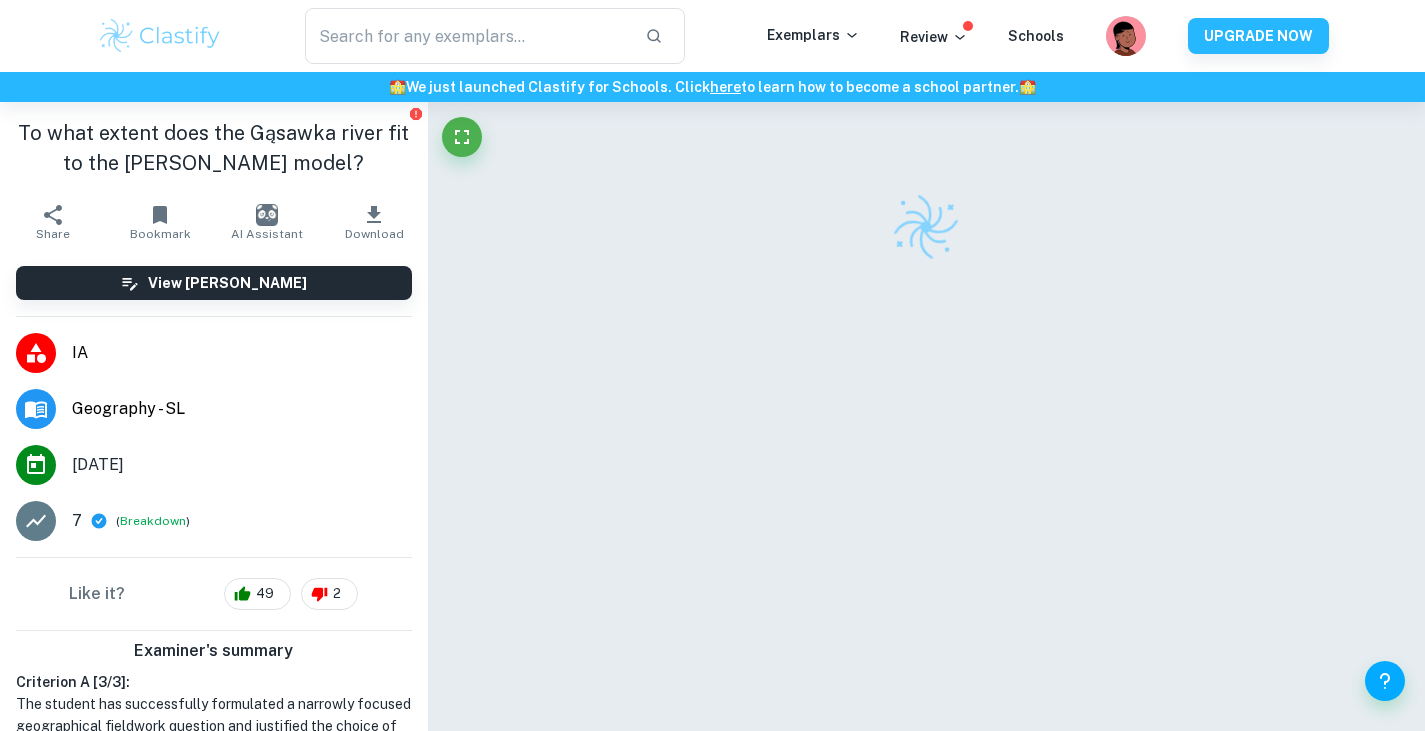 scroll, scrollTop: 102, scrollLeft: 0, axis: vertical 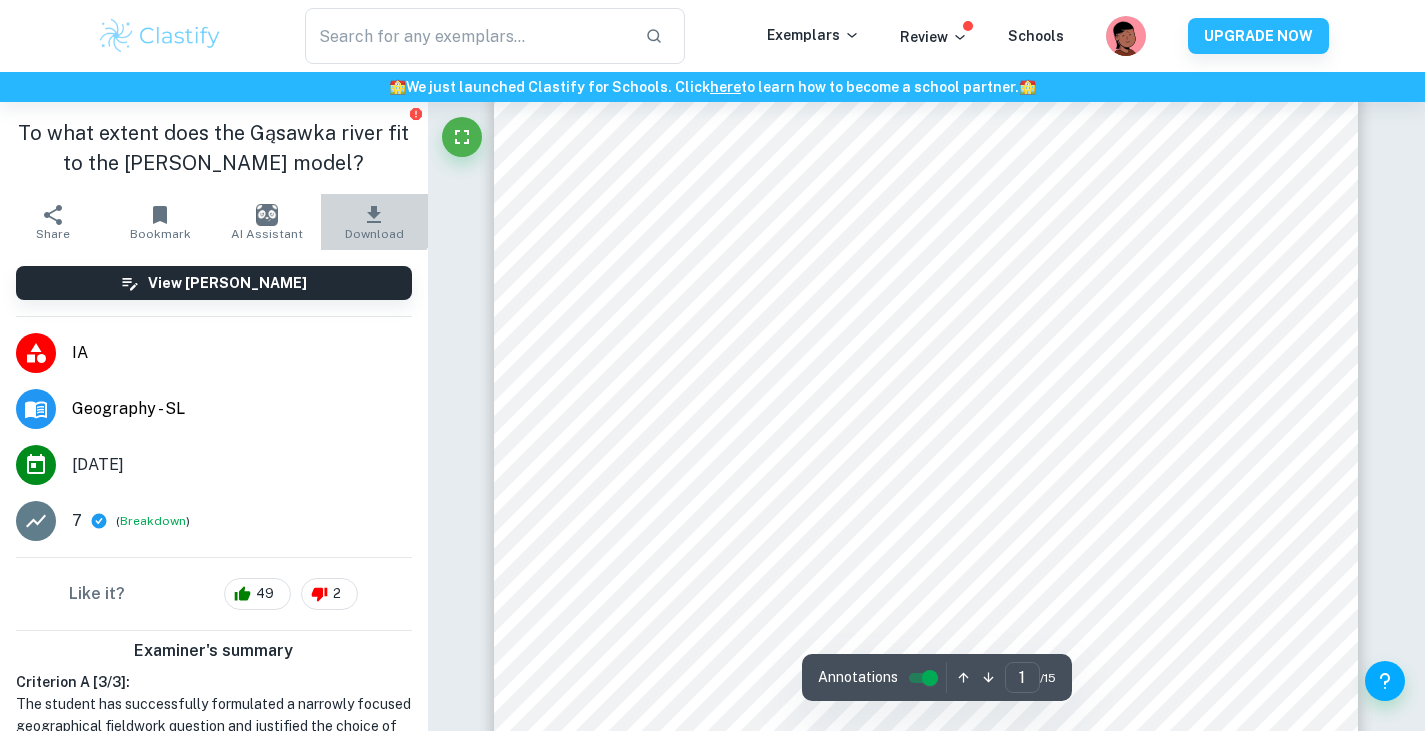click 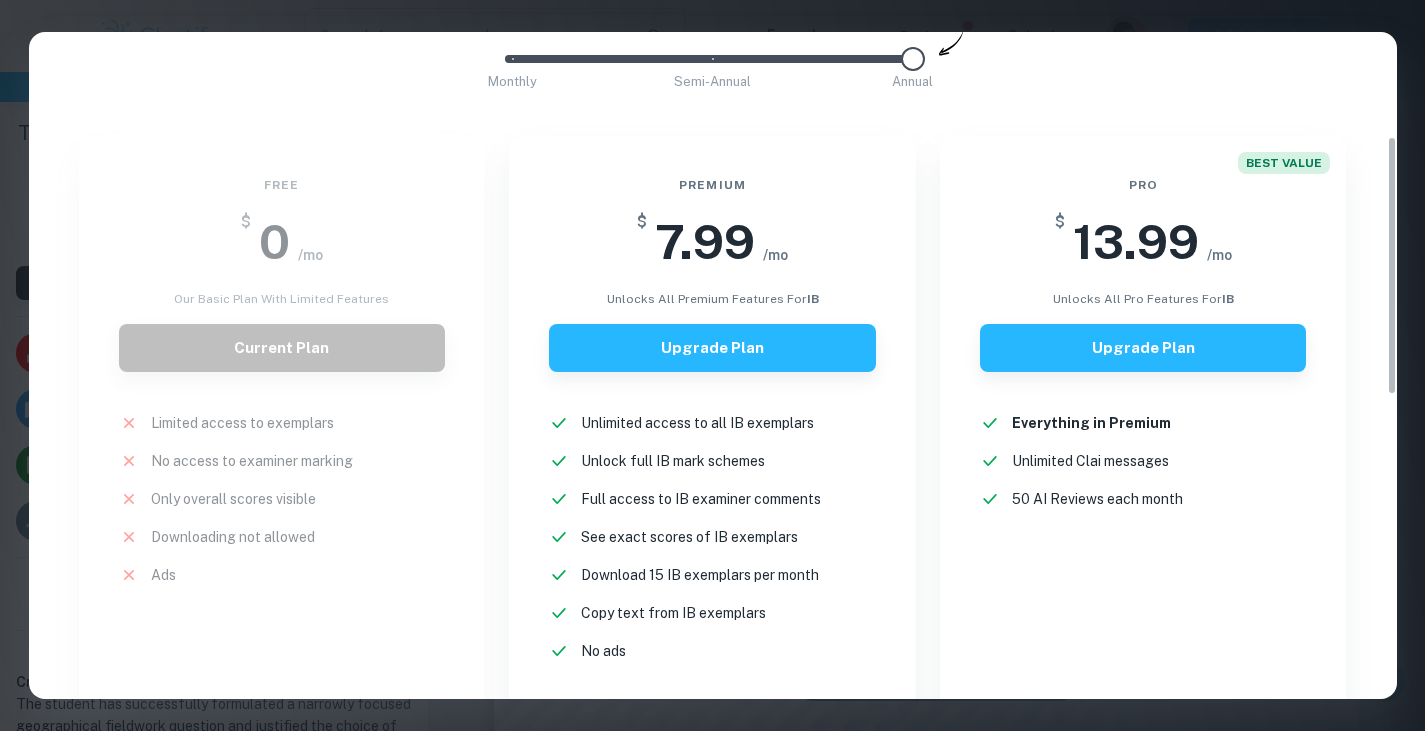scroll, scrollTop: 250, scrollLeft: 0, axis: vertical 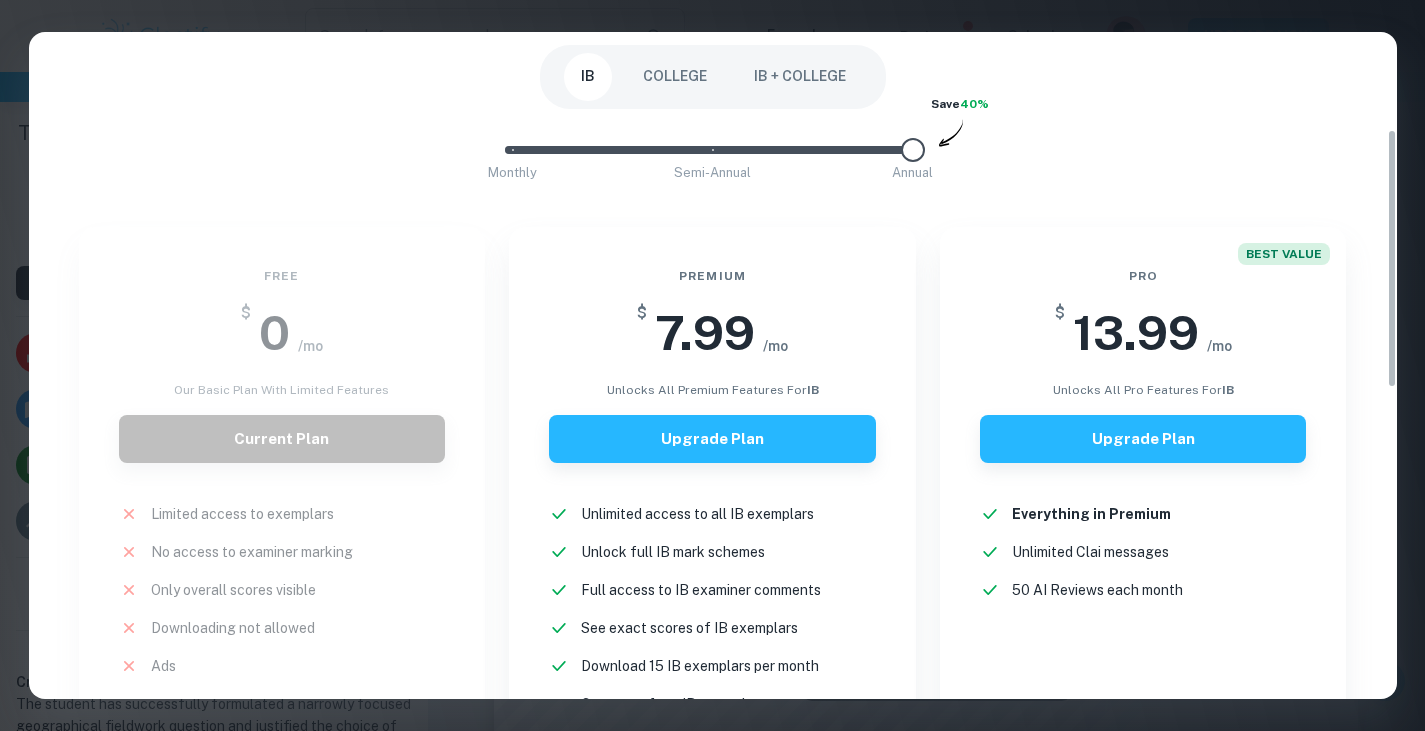 type on "0" 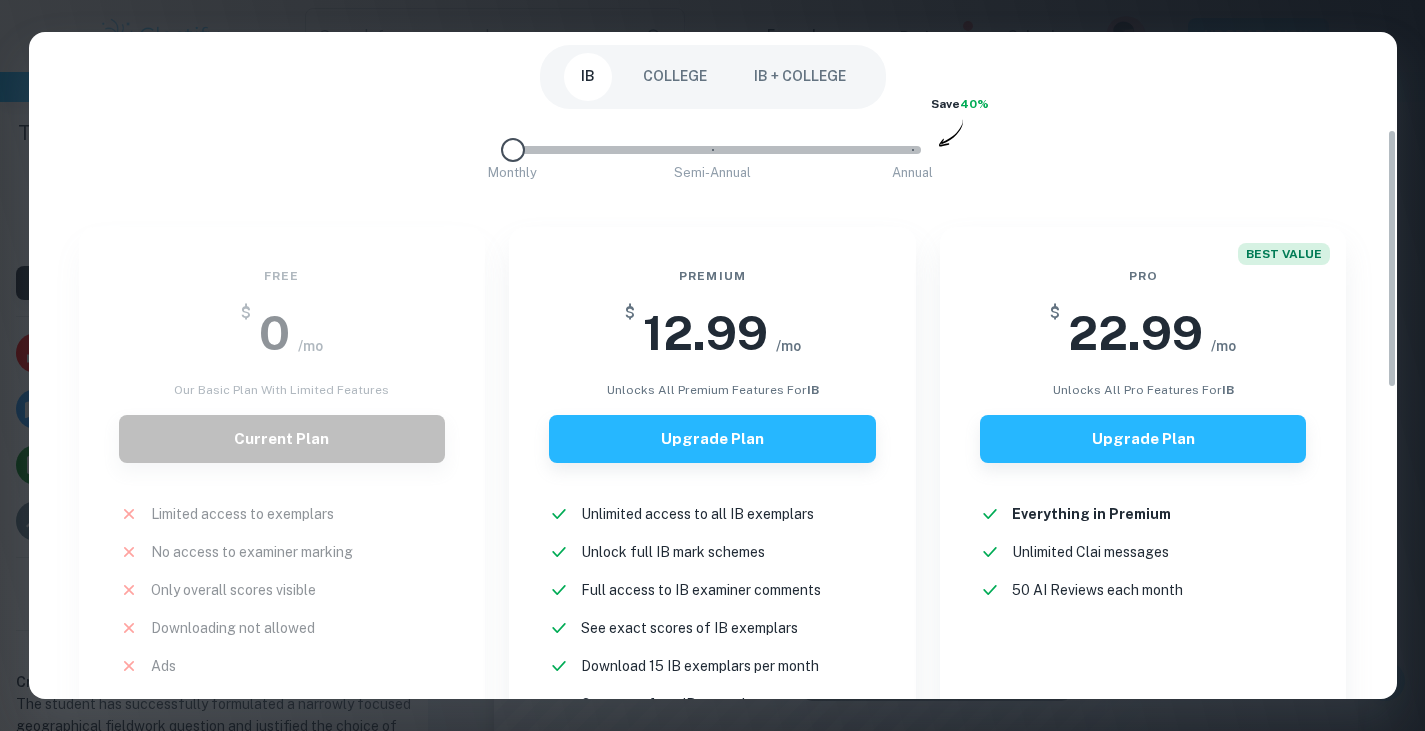 drag, startPoint x: 919, startPoint y: 156, endPoint x: 502, endPoint y: 153, distance: 417.0108 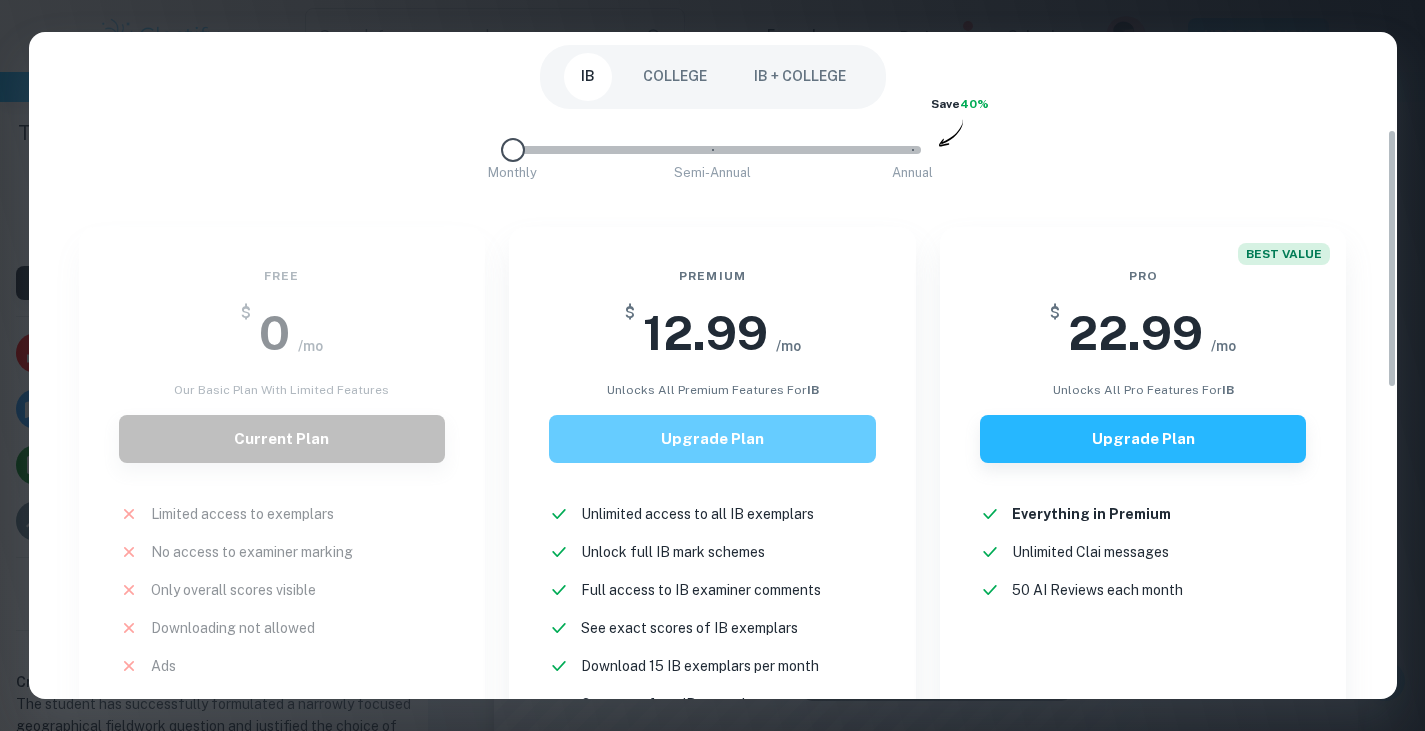 click on "Upgrade Plan" at bounding box center [712, 439] 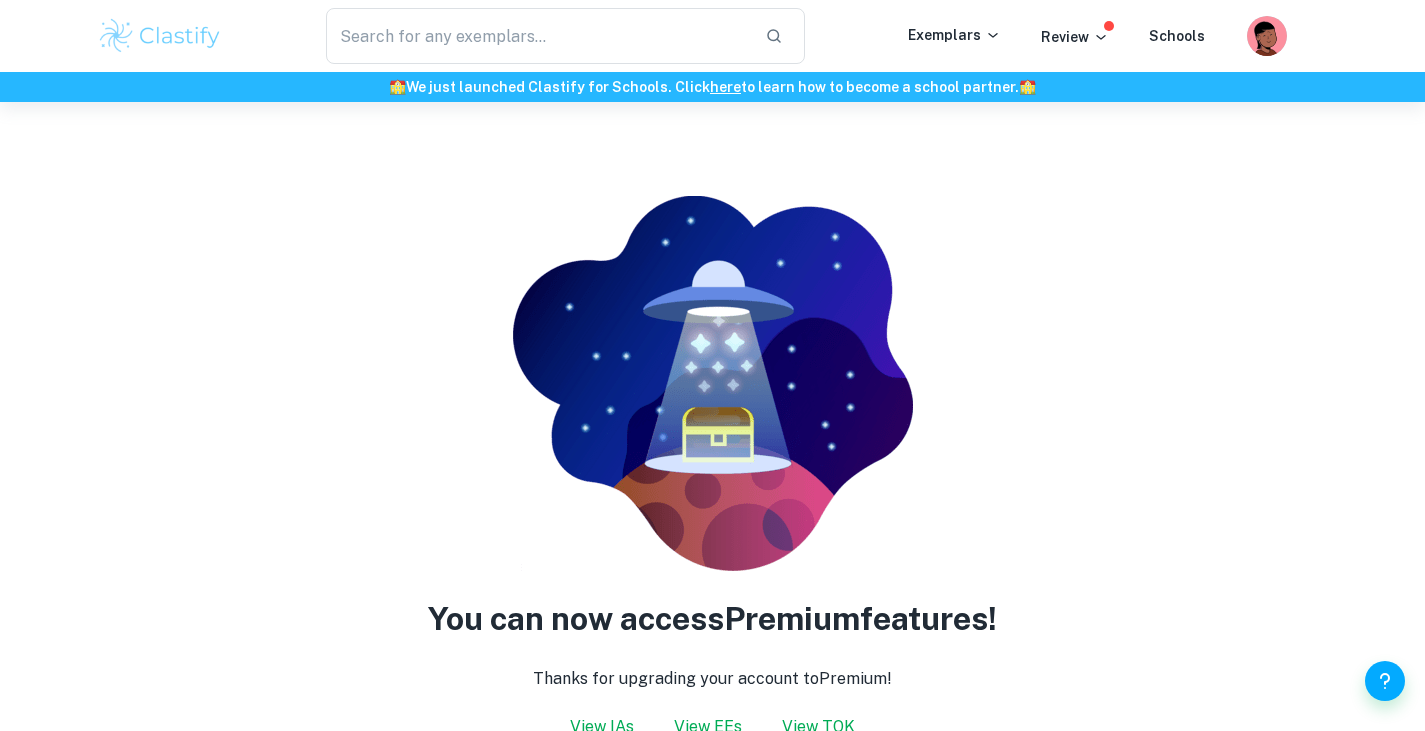 scroll, scrollTop: 0, scrollLeft: 0, axis: both 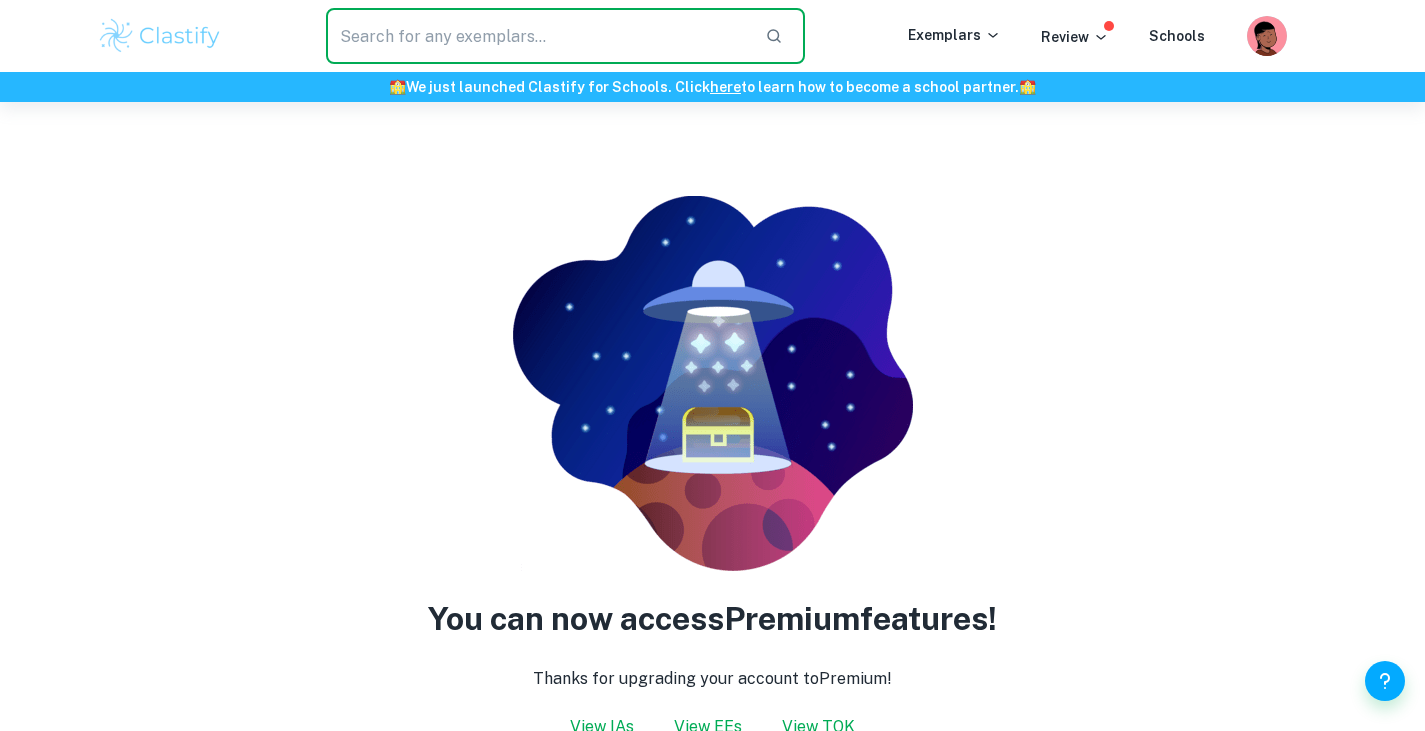 paste on "[URL][DOMAIN_NAME]" 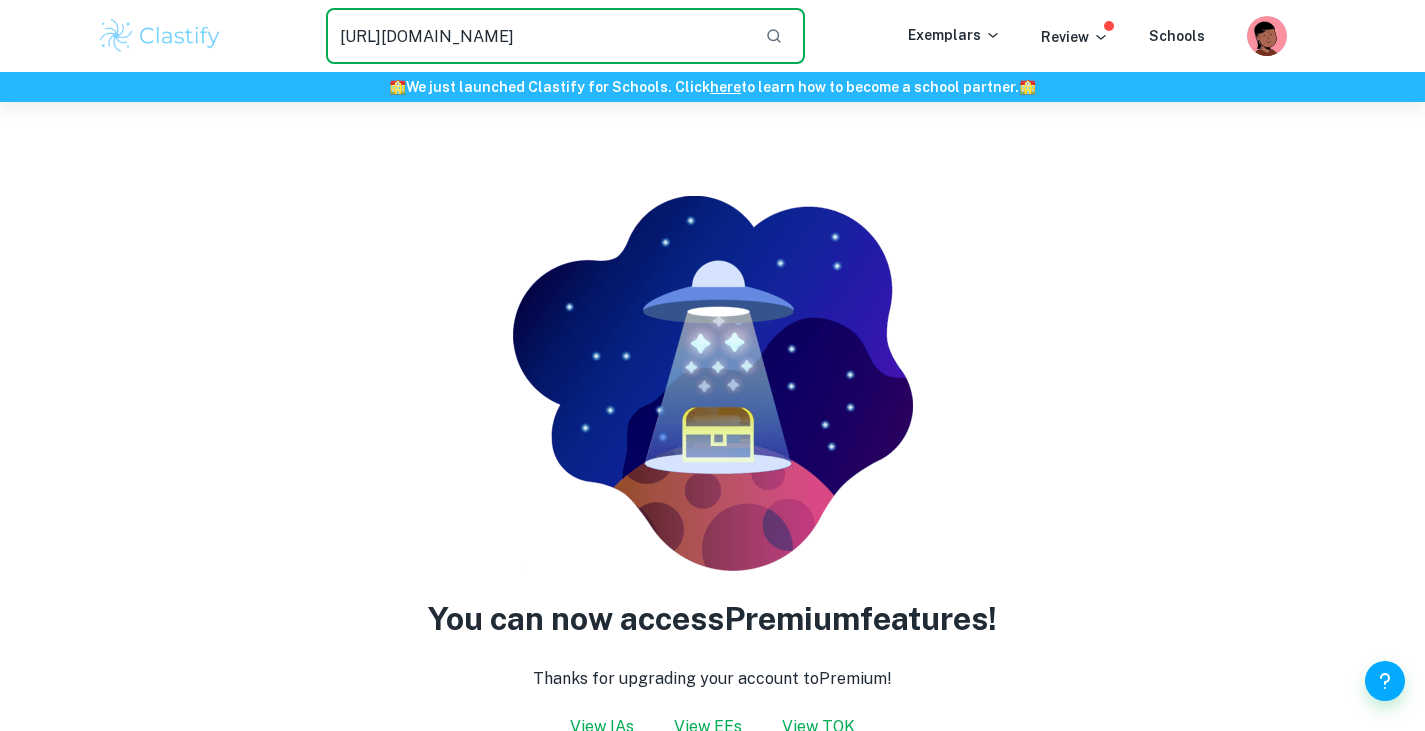 scroll, scrollTop: 0, scrollLeft: 365, axis: horizontal 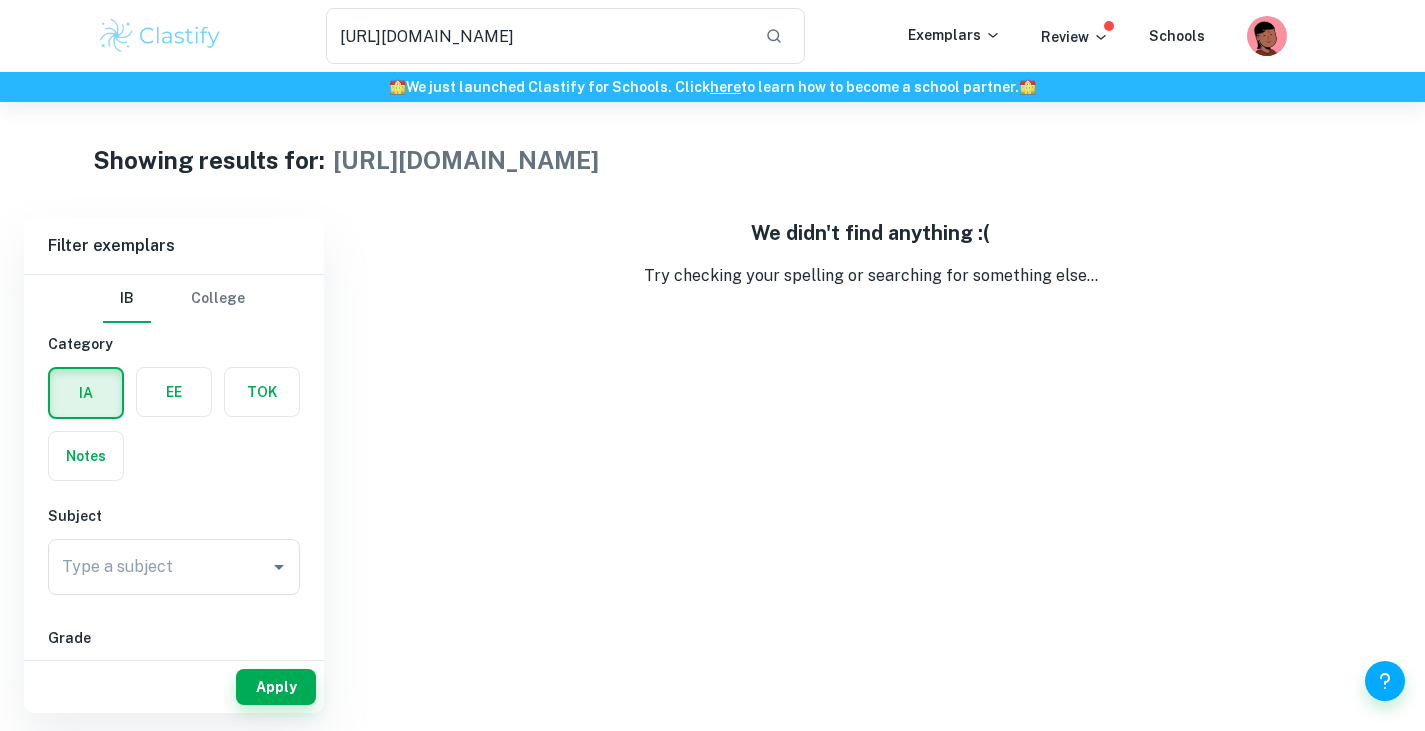 type 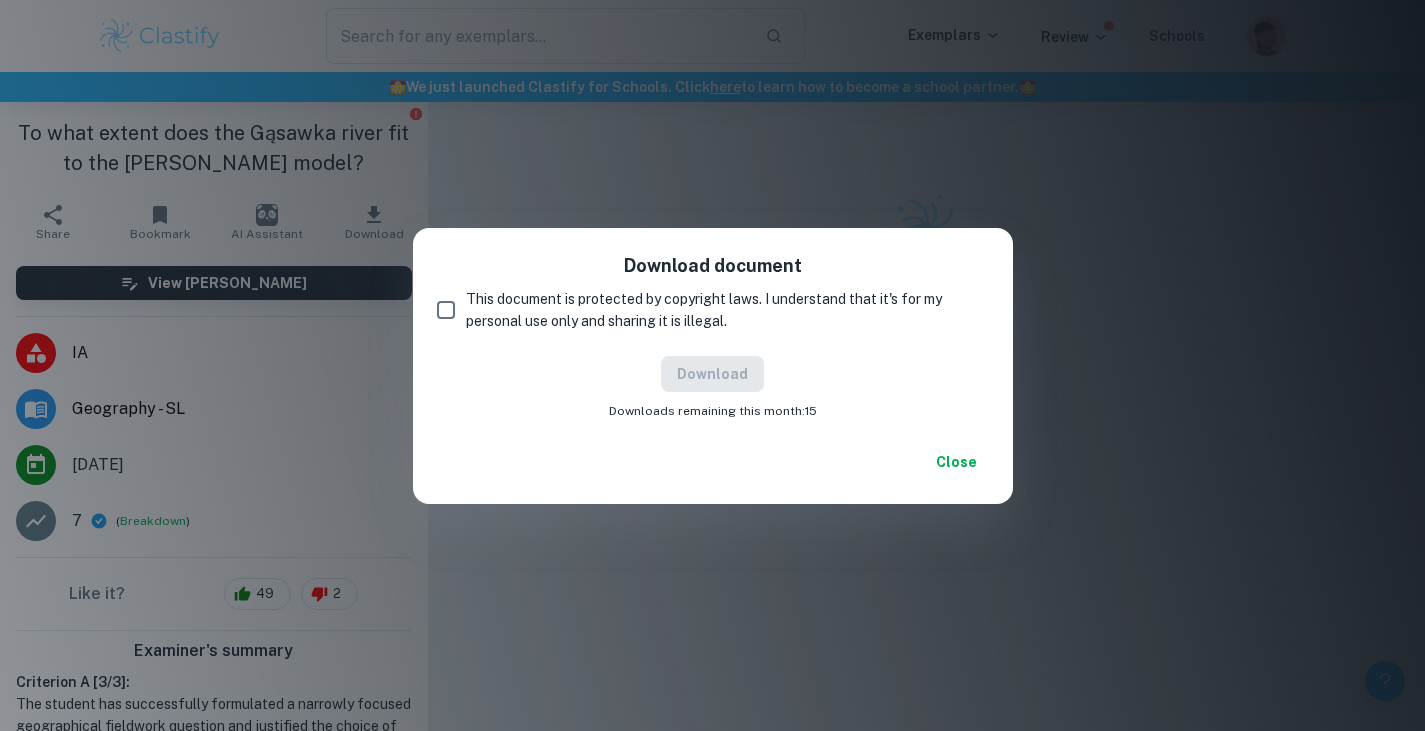 scroll, scrollTop: 102, scrollLeft: 0, axis: vertical 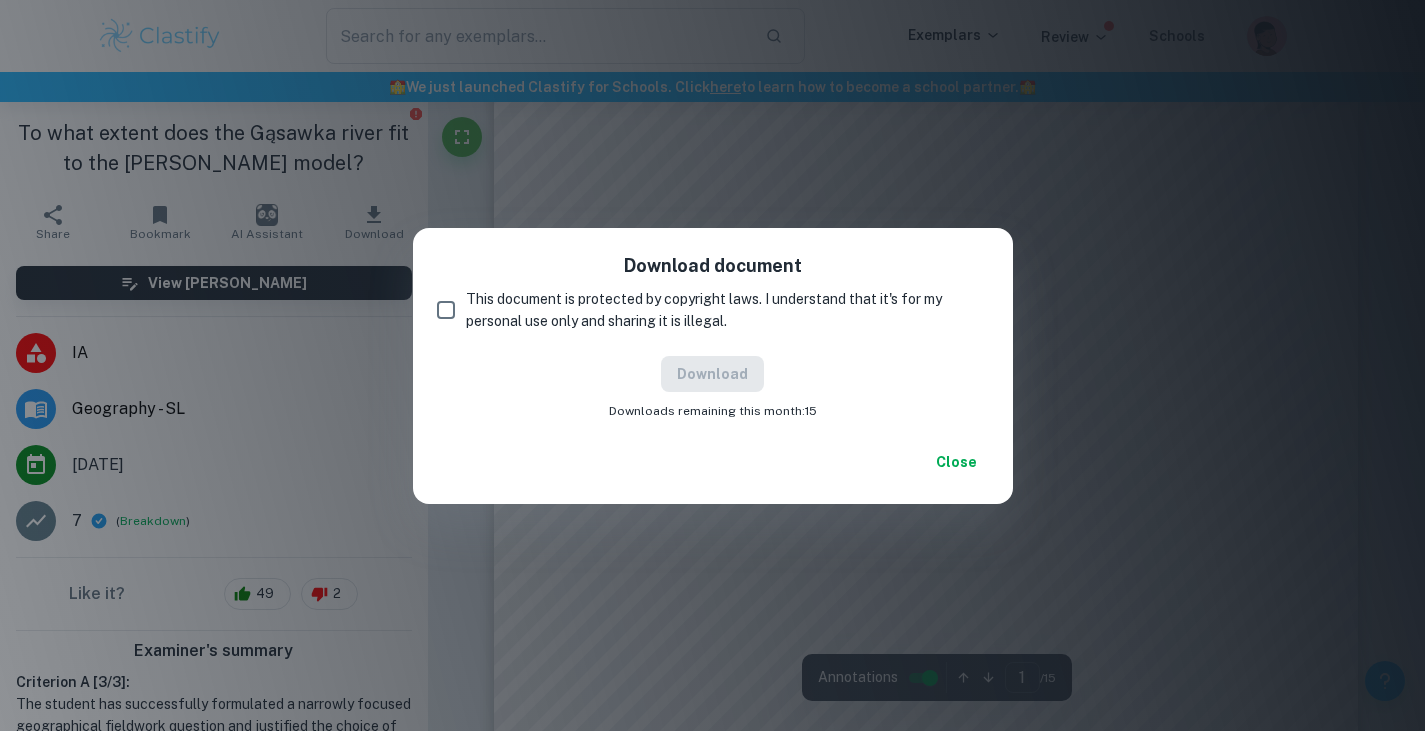 click on "This document is protected by copyright laws. I understand that it's for my personal use only and sharing it is illegal." at bounding box center (446, 310) 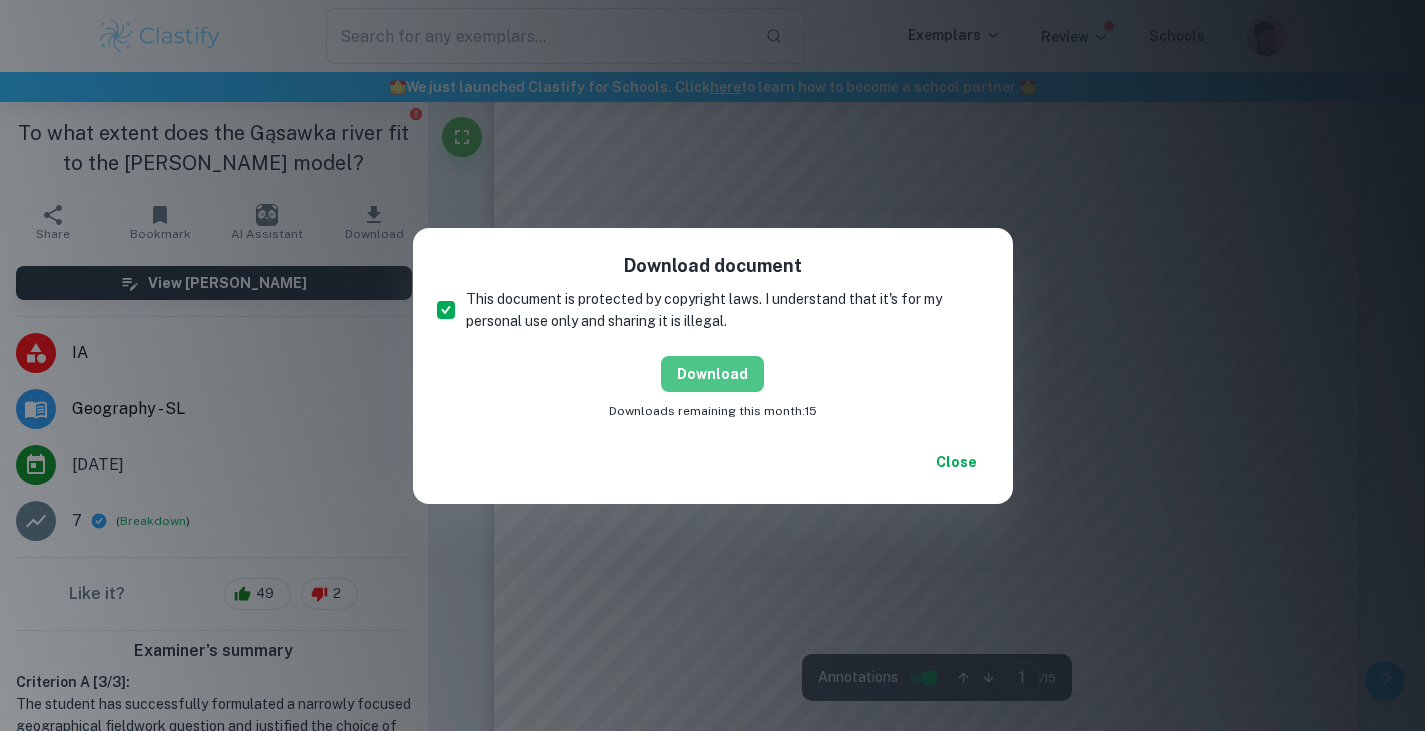 click on "Download" at bounding box center [712, 374] 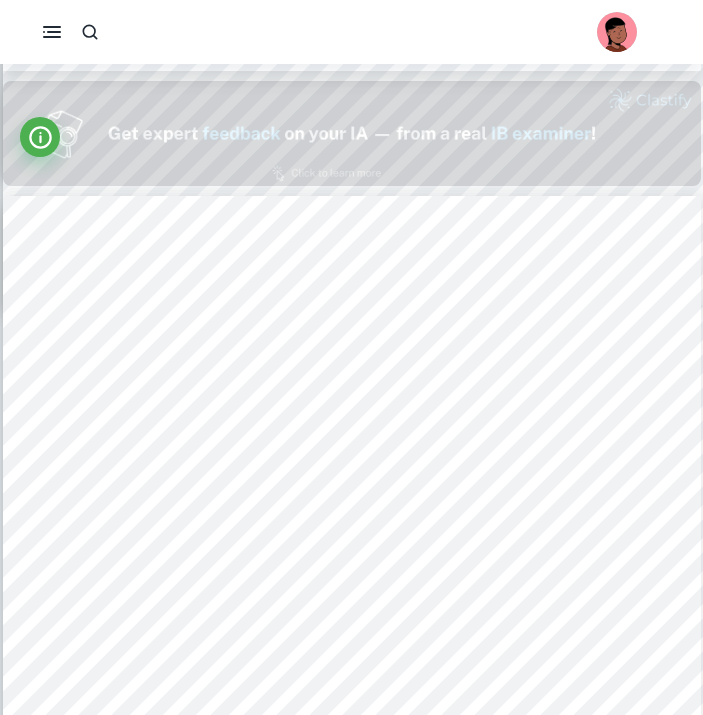 scroll, scrollTop: 0, scrollLeft: 0, axis: both 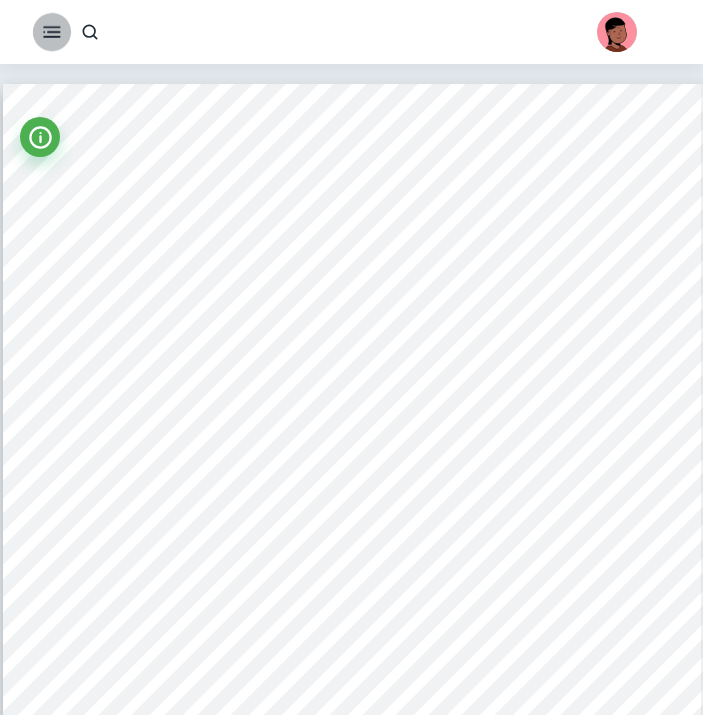 click 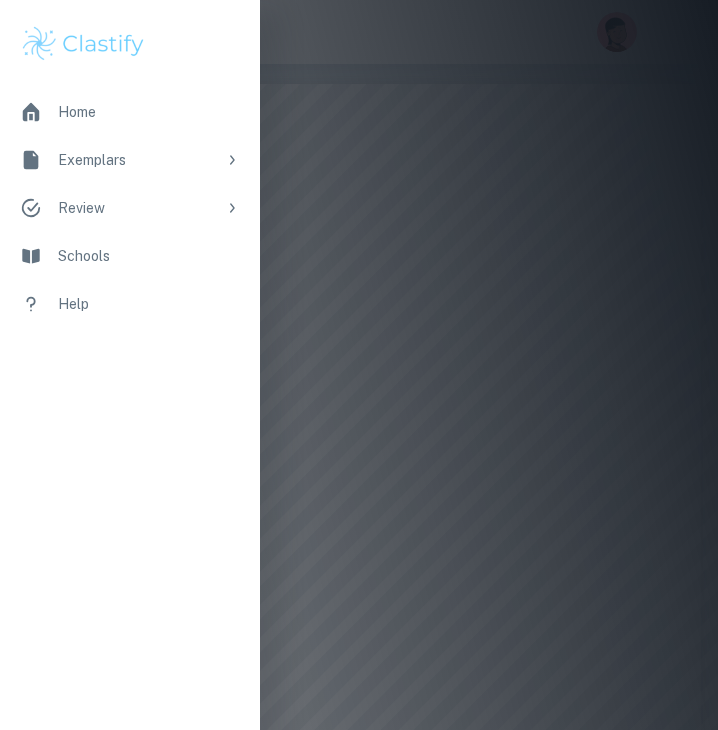 click at bounding box center [359, 365] 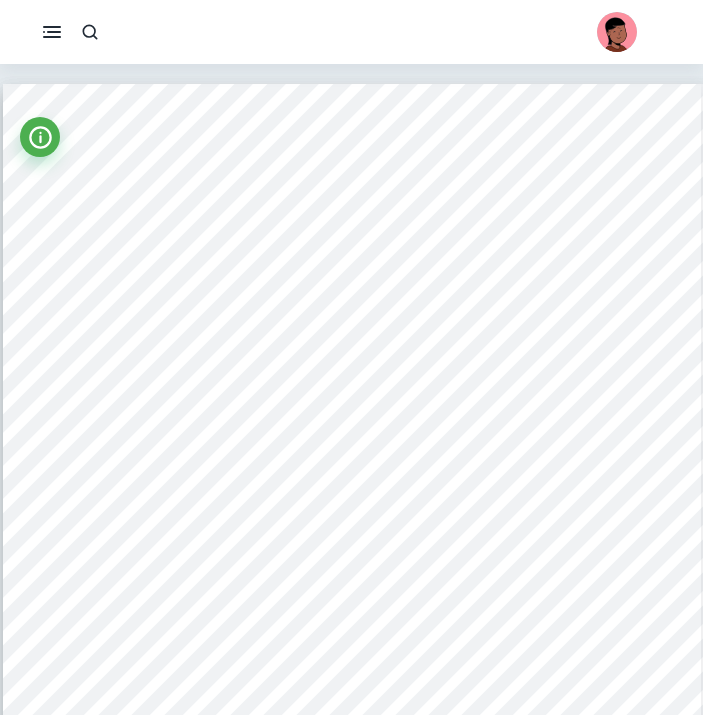 click on "0 GEOGRAPHY SL INTERNAL ASSESMENT To what extent does the   Gąsawka river fit to the Bradshaw model? Word count: 2499" at bounding box center [352, 577] 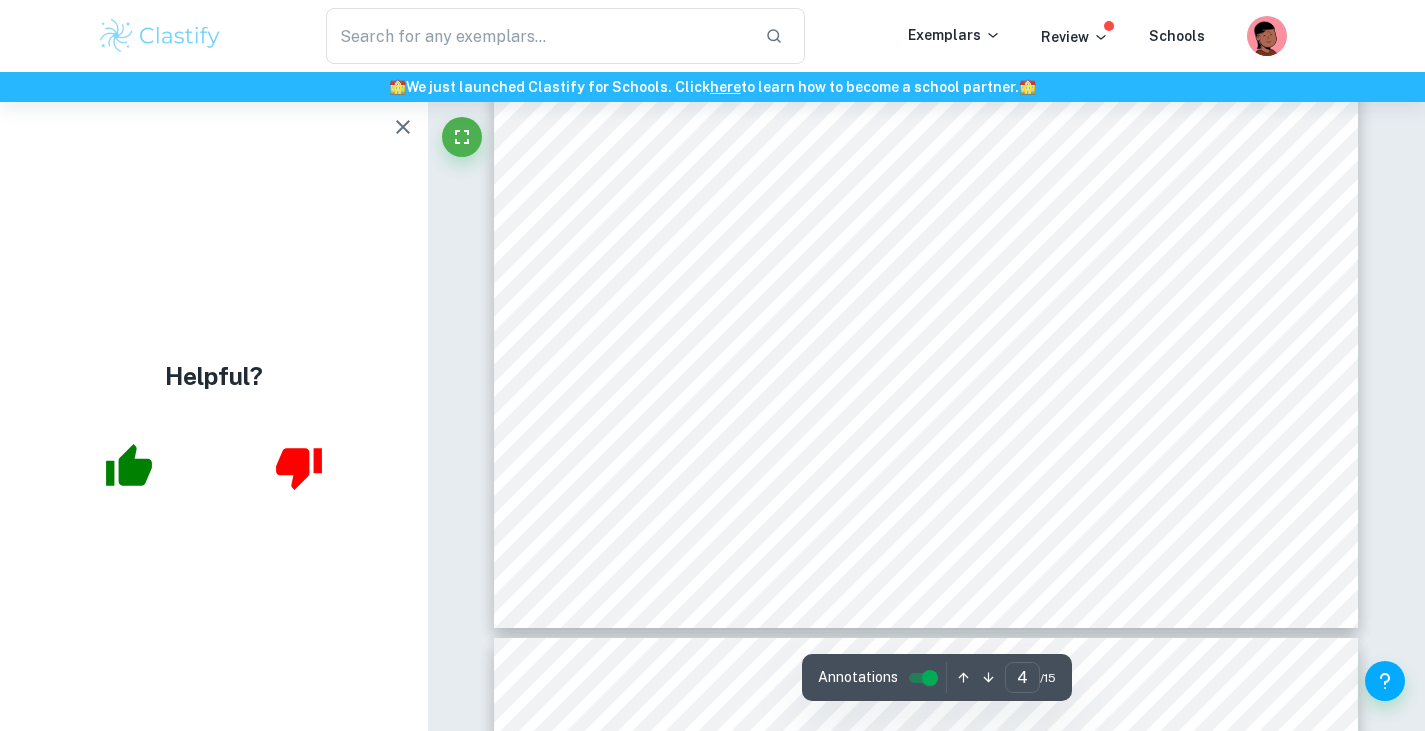 scroll, scrollTop: 4524, scrollLeft: 0, axis: vertical 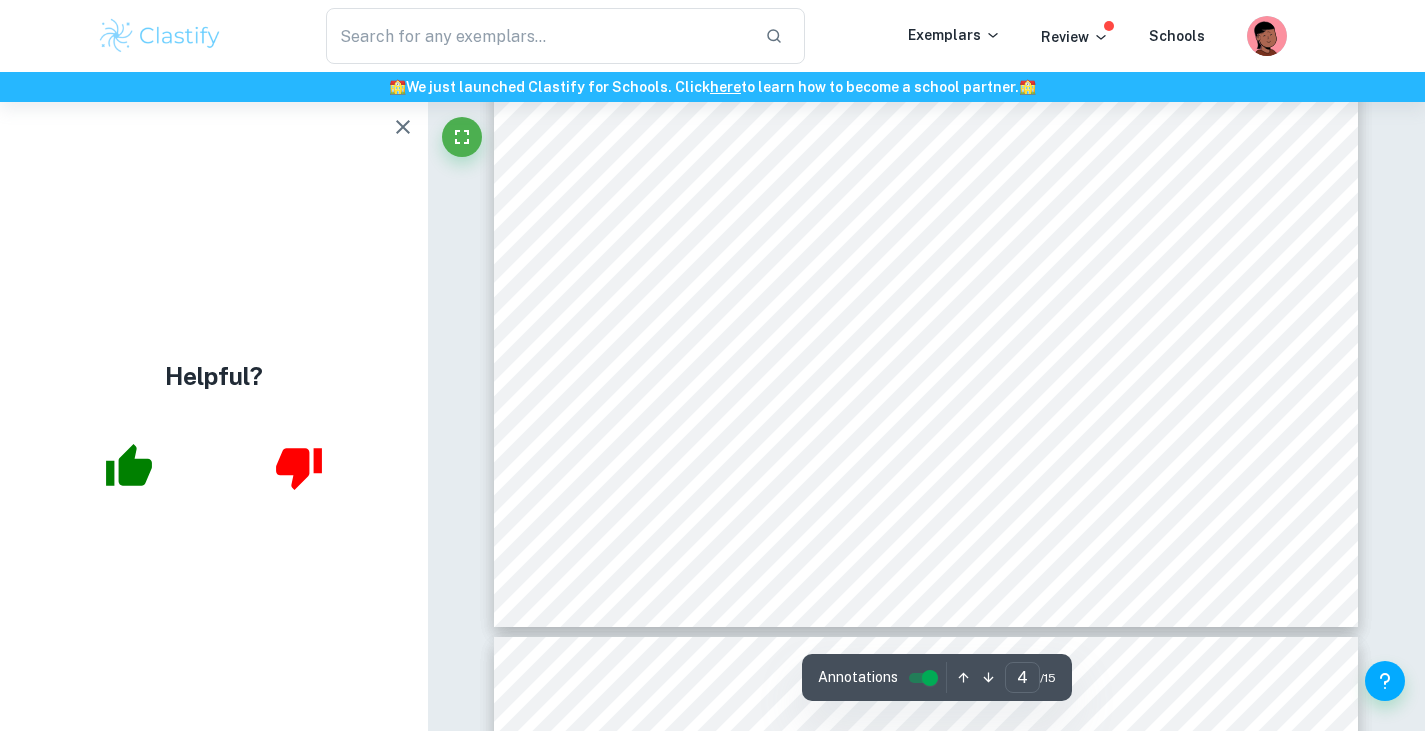 type on "5" 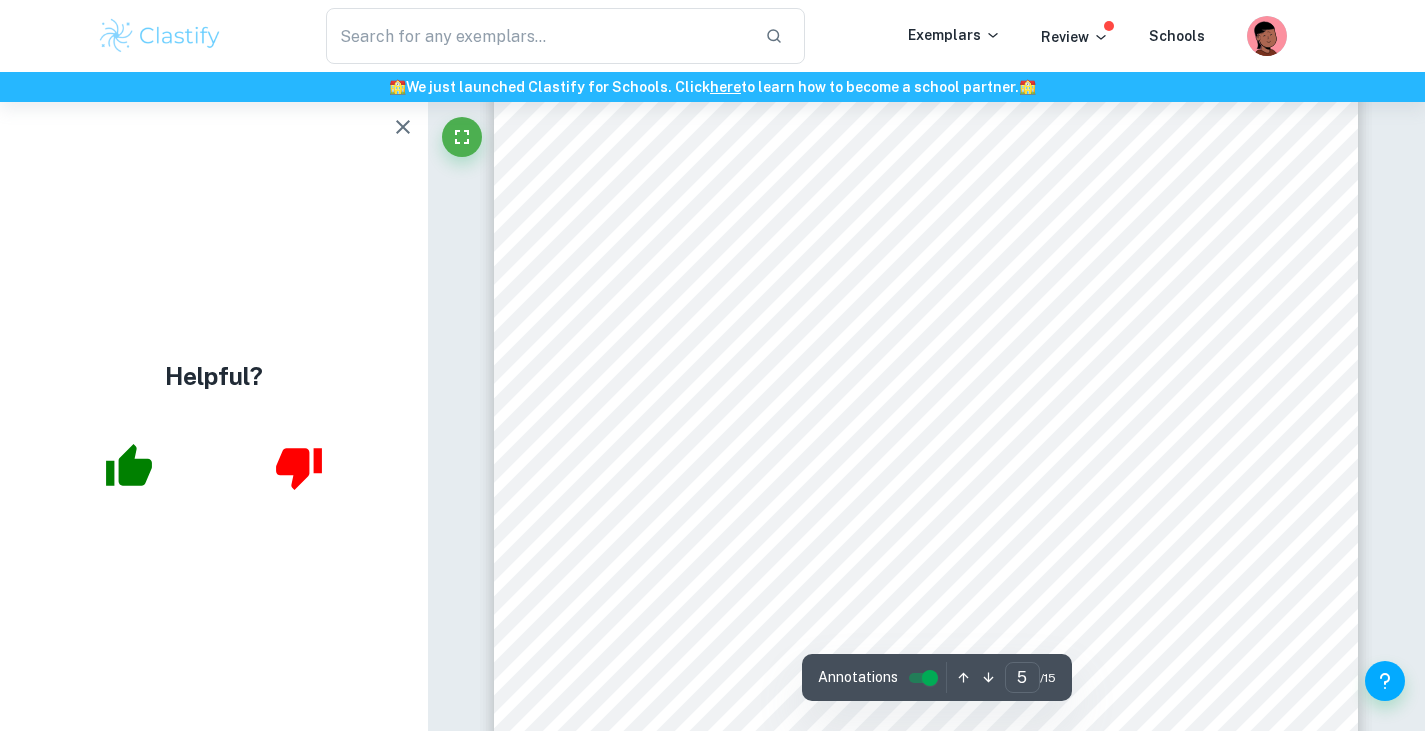 scroll, scrollTop: 4924, scrollLeft: 0, axis: vertical 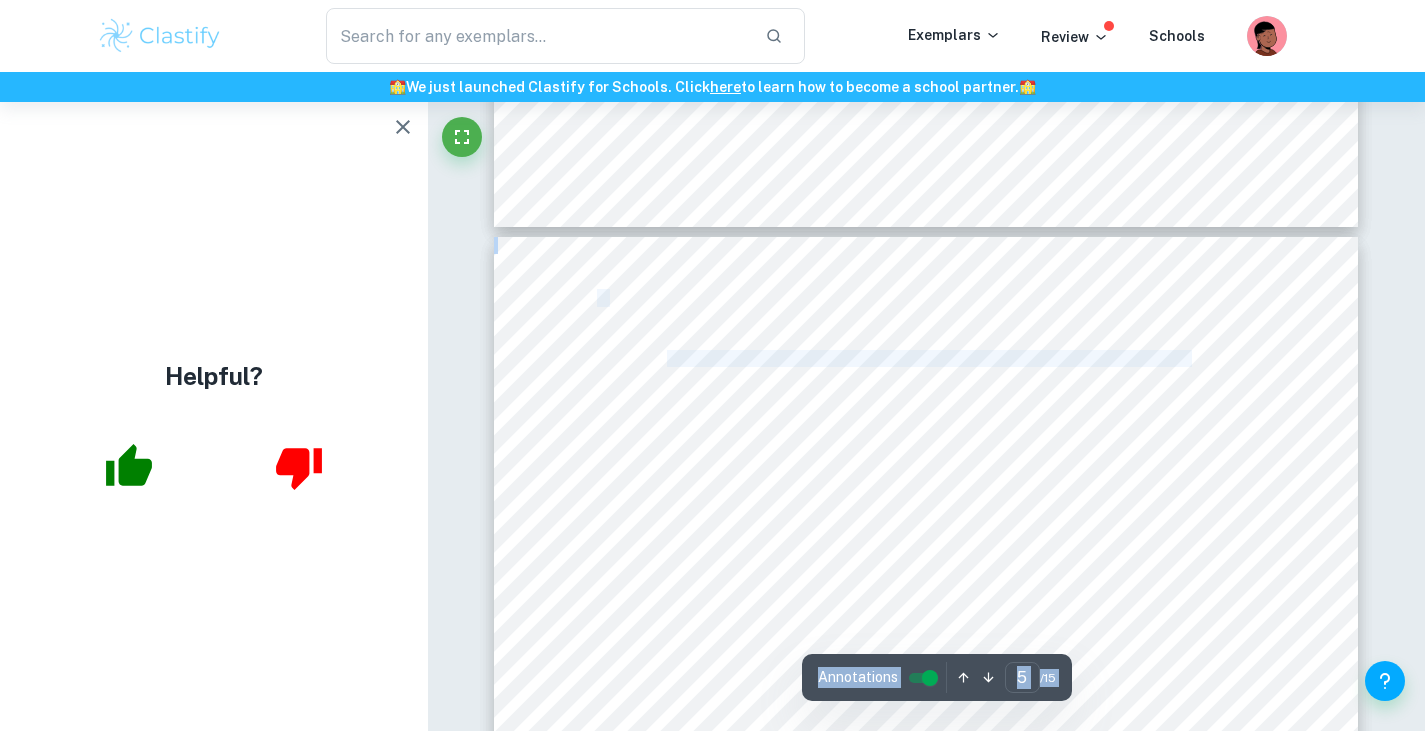 click on "Correct Criterion A :   The student has stated a geographical, narrowly focused fieldwork question Correct Criterion A :   The student has clearly stated the location of the study in the fieldwork question Correct Criterion A :   The student identified and explained how the topic of the conducted study and the areas of the geography syllabus are linked (optional themes/core theme/HL extension) Comment:  A link to the specific part of the syllabus is provided Correct Criterion A :   The geographical context includes all conditions, and characteristics that are relevant to the exploration of the fieldwork question Comment:  The student provides information about the geographical characteristics of the river, which are relevant to the fieldwork question Incorrect Other :   This is just a placeholder subcriterion. Upgrade to Premium to gain full access. Comment: Incorrect Other :   This is just a placeholder subcriterion. Upgrade to Premium to gain full access. Comment: Incorrect Other :   Comment: Correct :   :" at bounding box center (927, 4483) 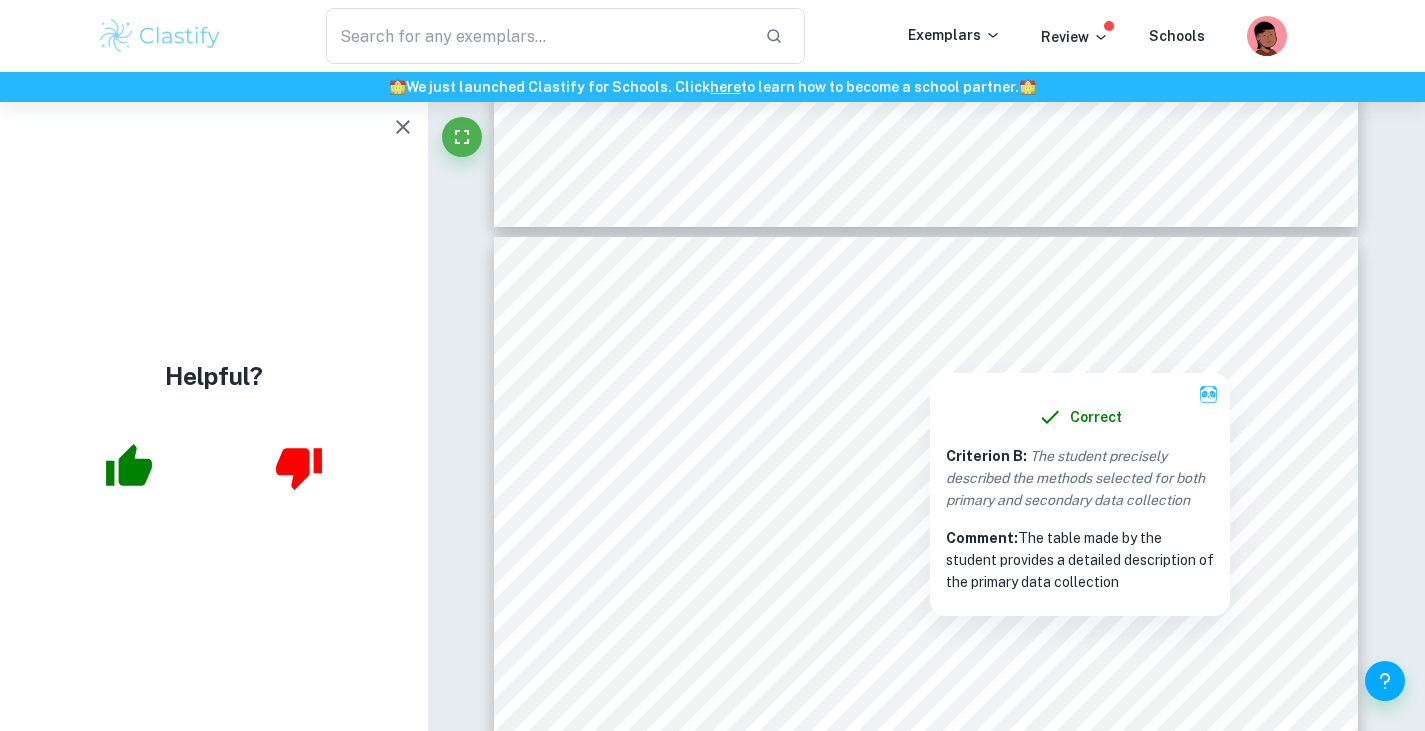drag, startPoint x: 1119, startPoint y: 351, endPoint x: 746, endPoint y: 355, distance: 373.02145 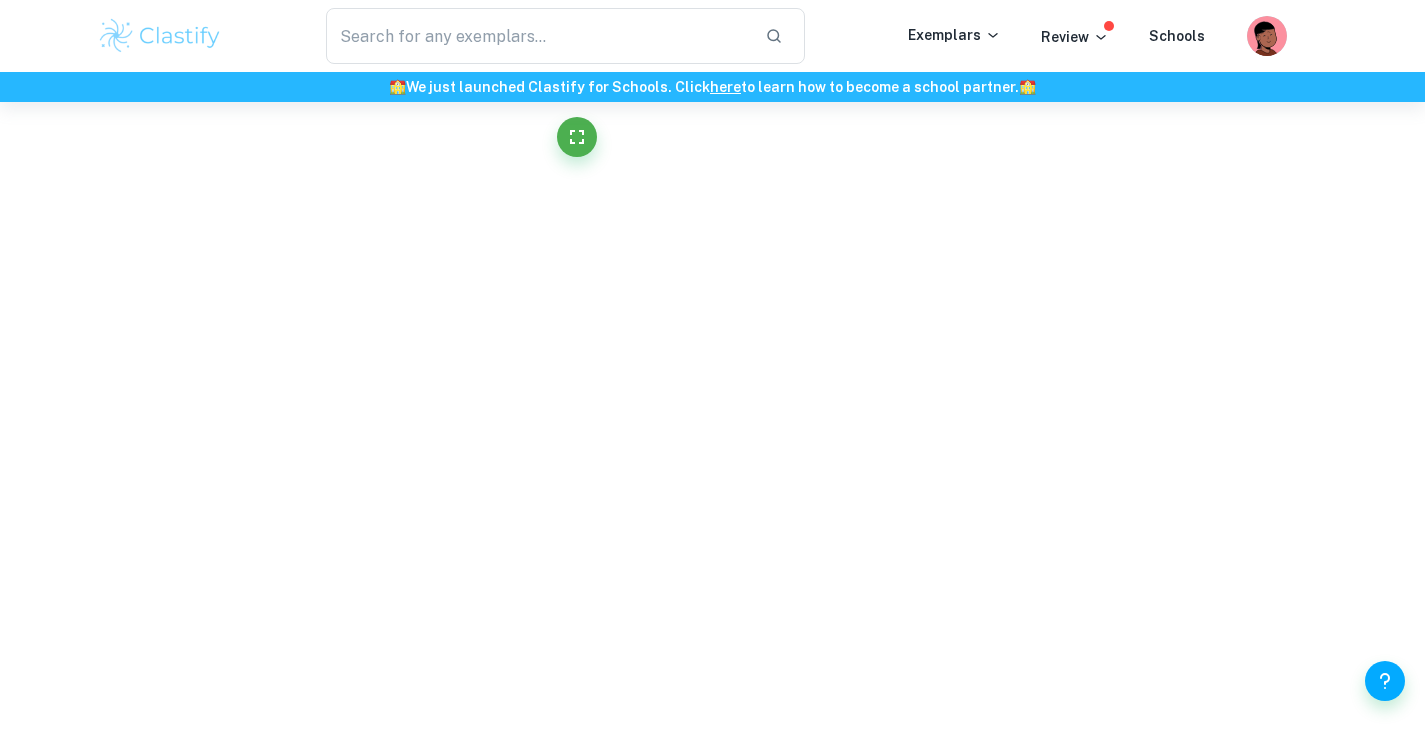 scroll, scrollTop: 4809, scrollLeft: 0, axis: vertical 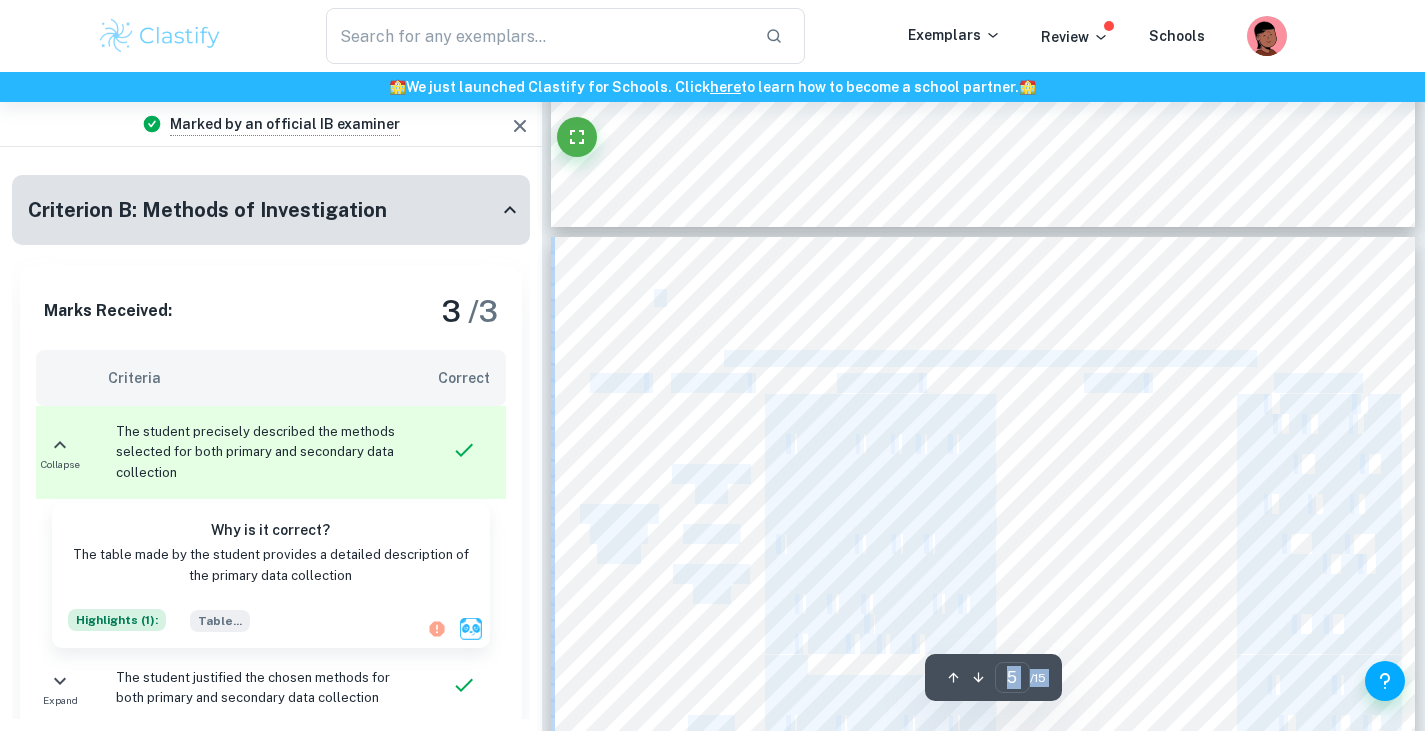 click on "4 Table 1.4.2: Methodology of the fieldwork with important descriptions and details. Method   Equipment   Description   Diagram   Justification Measuring channel width Measuring tape Waders Recording table Two students are needed in this method. Both students stand on the   opposite   site   of   the   river banks. One holds the end of the measuring tape and one holds the bottom such that the tape lies on the water and is quite tight. It is   important   that   the   students stick the ends of measuring tape directly to the river bank, so that they   are   not   included   in   the river’s width.   The distance is then   noted   on   the   recording table. The   measuring   tape stuck   to   both   river banks and held by two students   ensure   an accurate measurement. The   tape   was   tight across the river so the results   were   not manipulated   by   the water flow. The places of measurement were selected   at   random with some appropriate distance between them. Measuring velocity Timer 8 Ping- tape" at bounding box center (983, 848) 